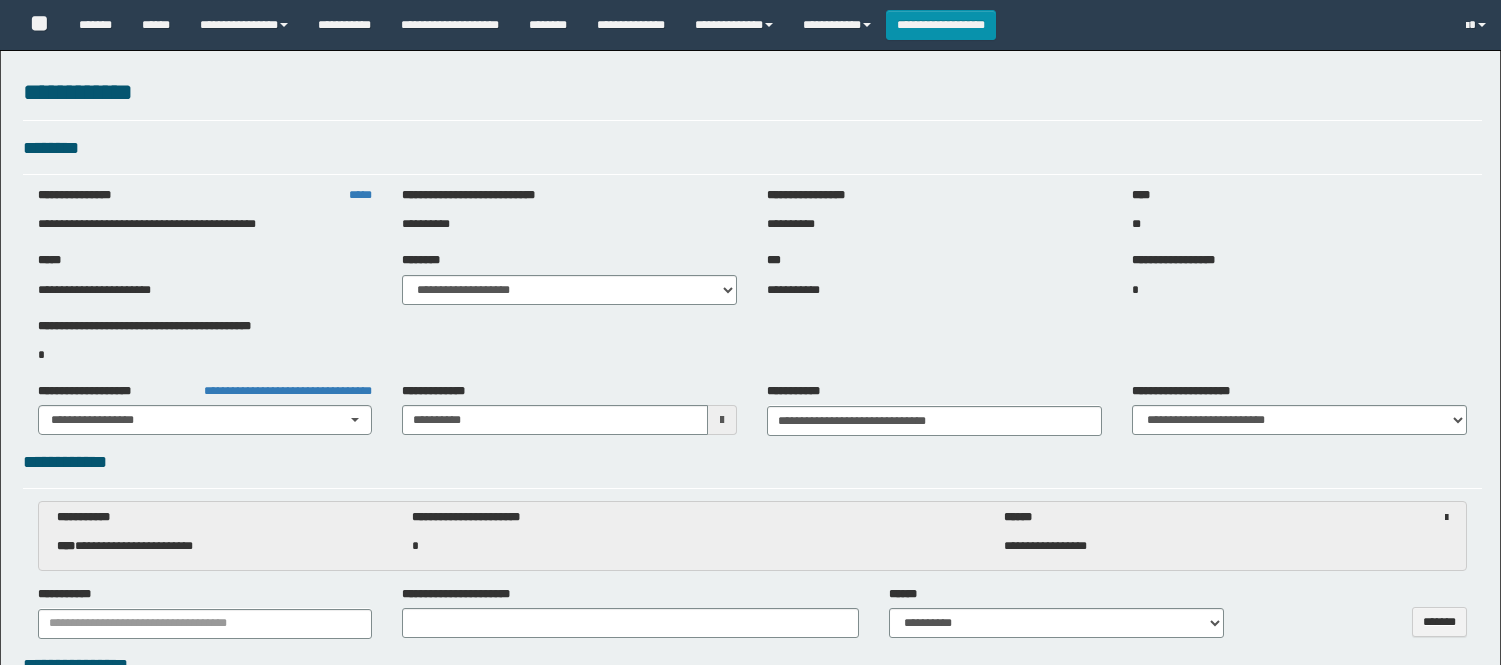 select on "***" 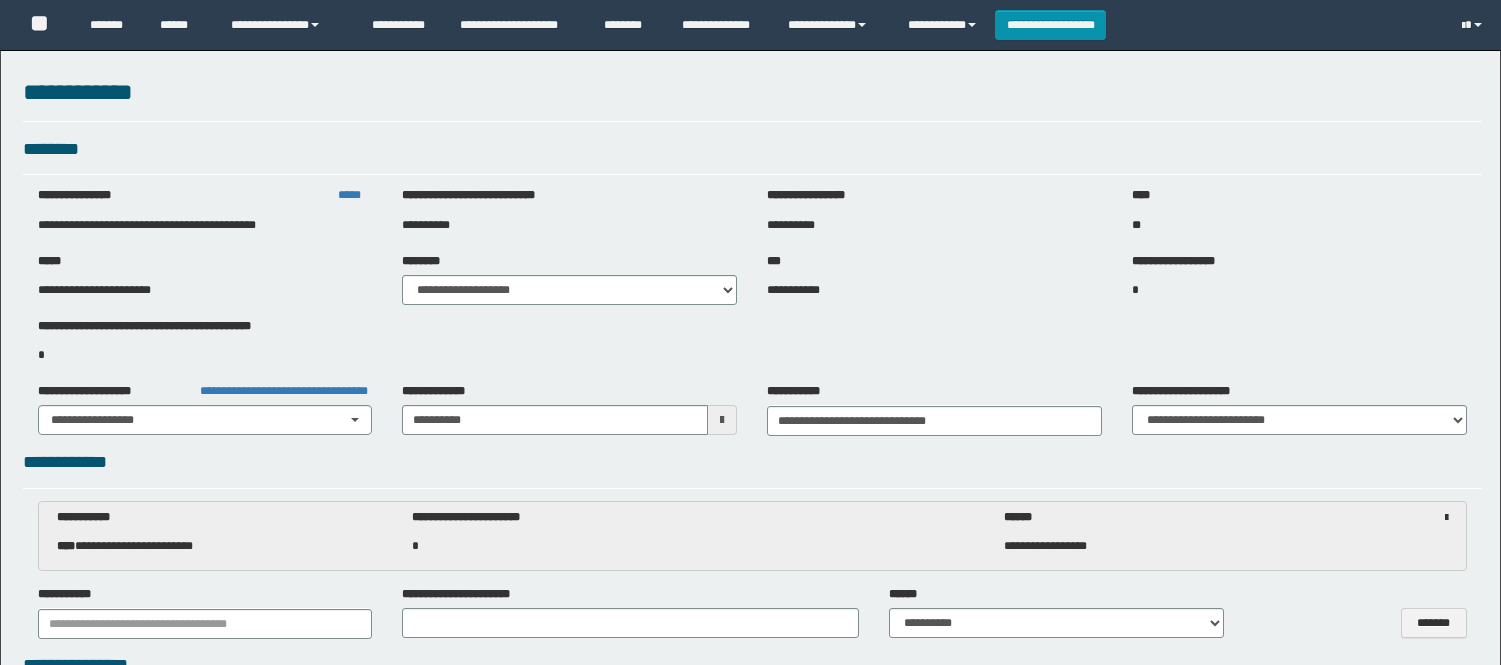 scroll, scrollTop: 1286, scrollLeft: 0, axis: vertical 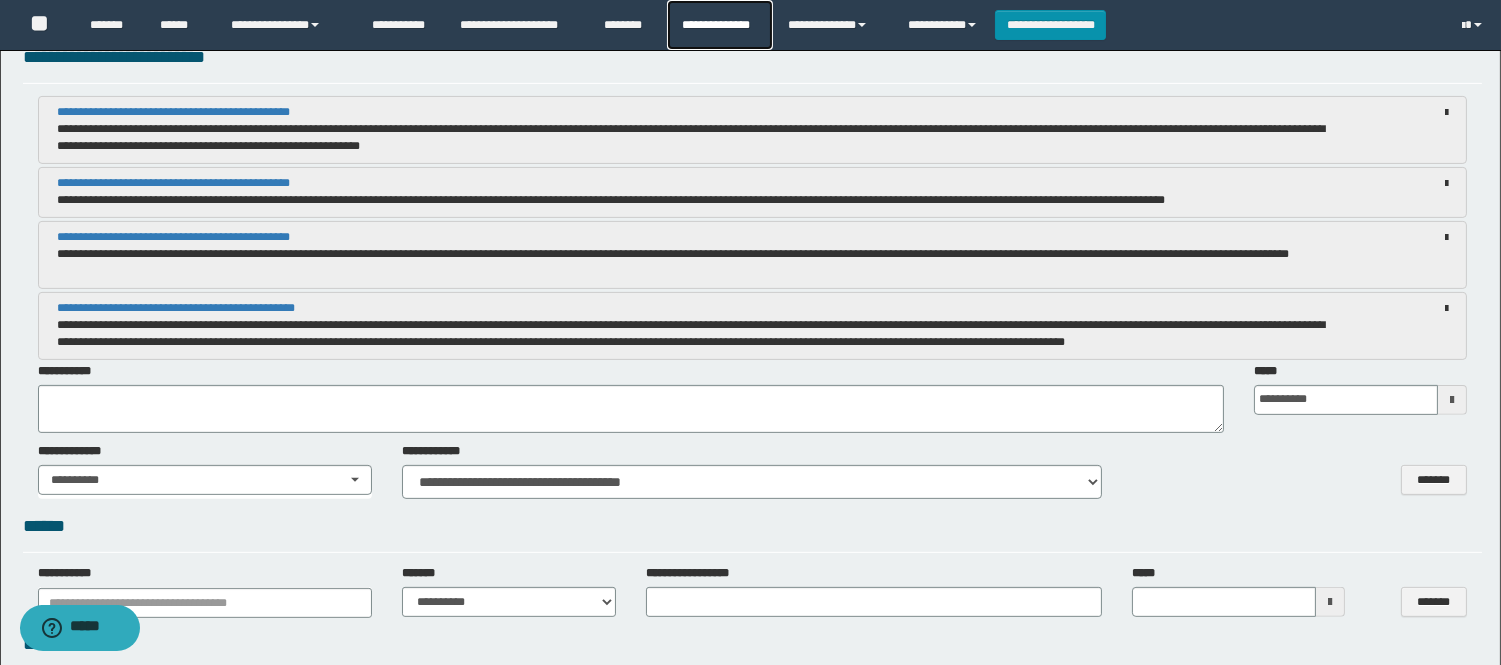 click on "**********" at bounding box center [719, 25] 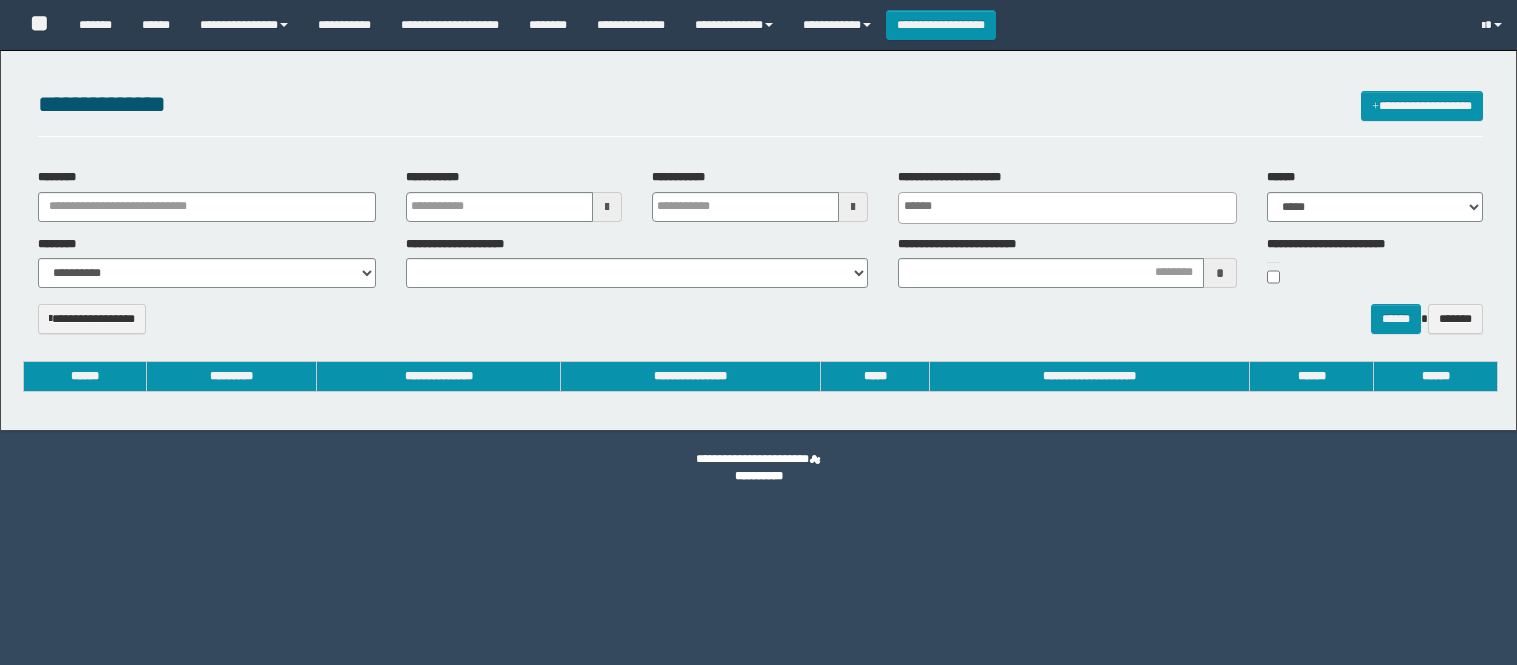 select 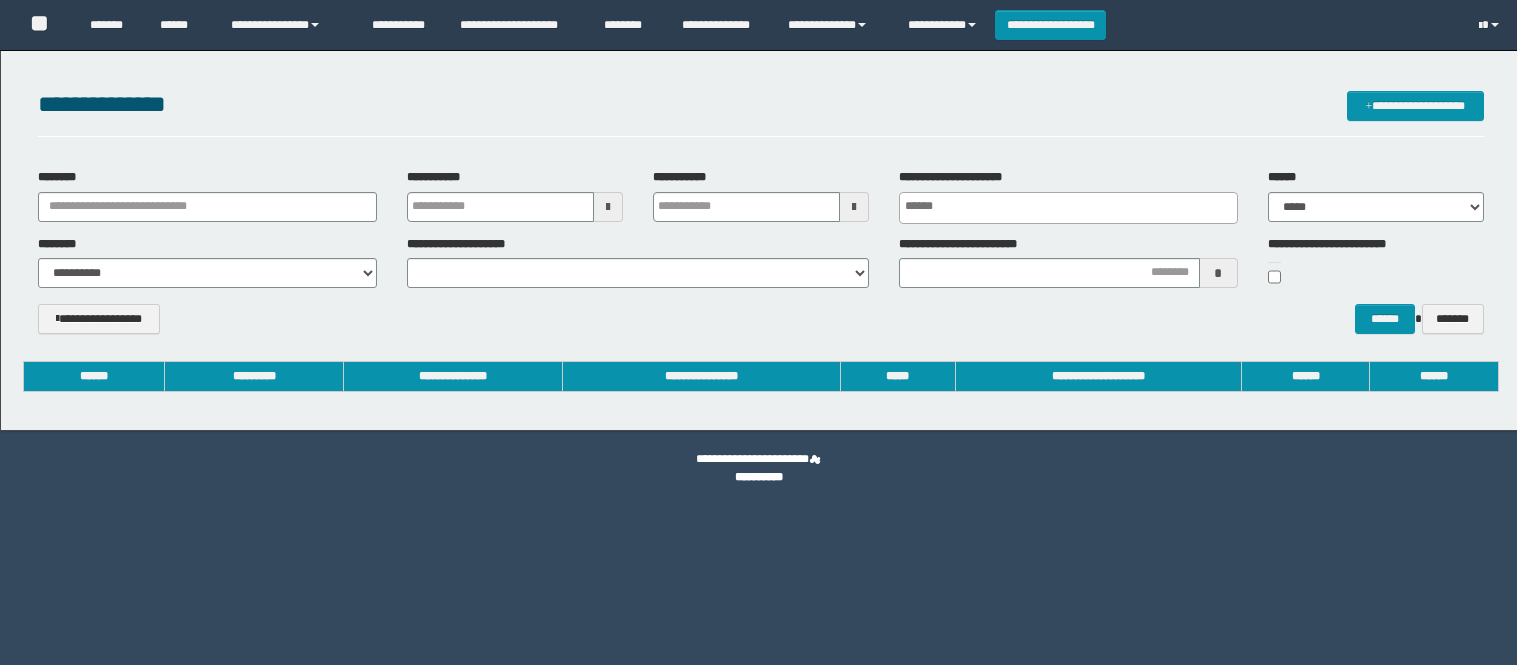 scroll, scrollTop: 0, scrollLeft: 0, axis: both 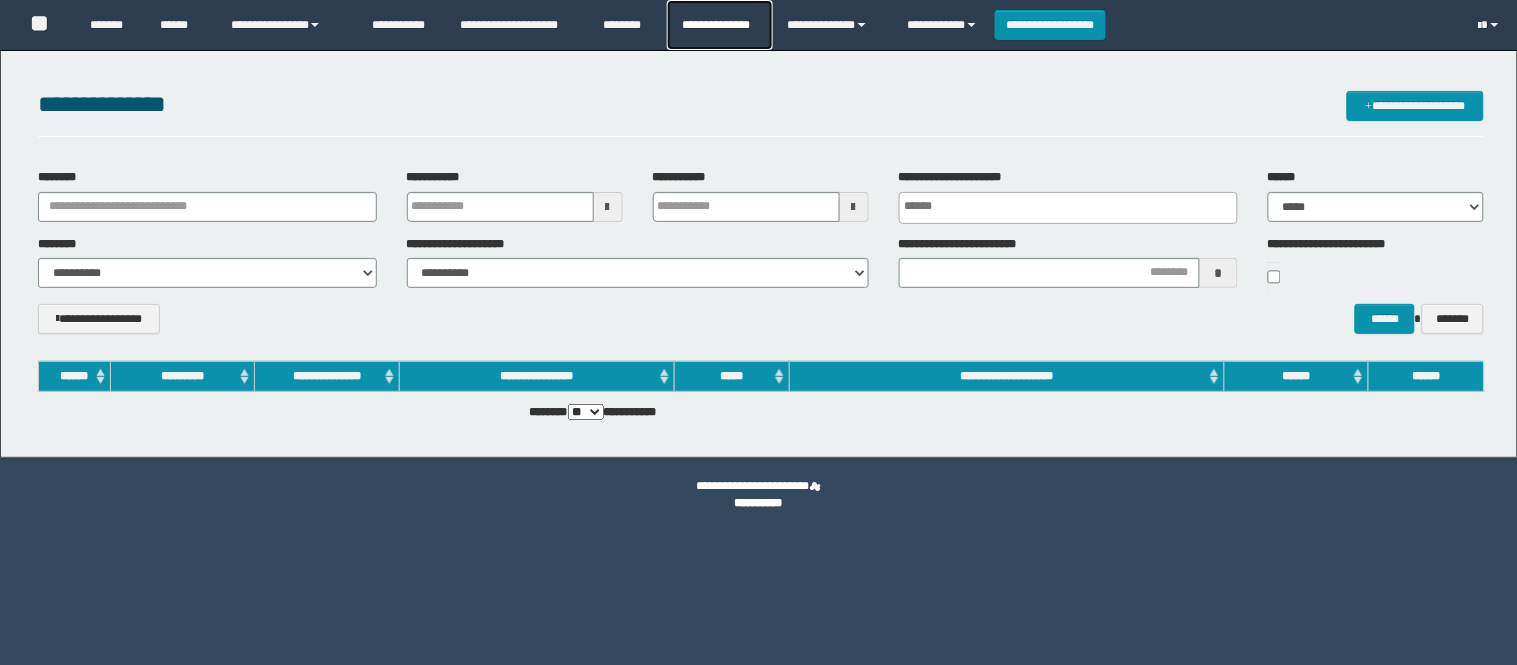 click on "**********" at bounding box center (719, 25) 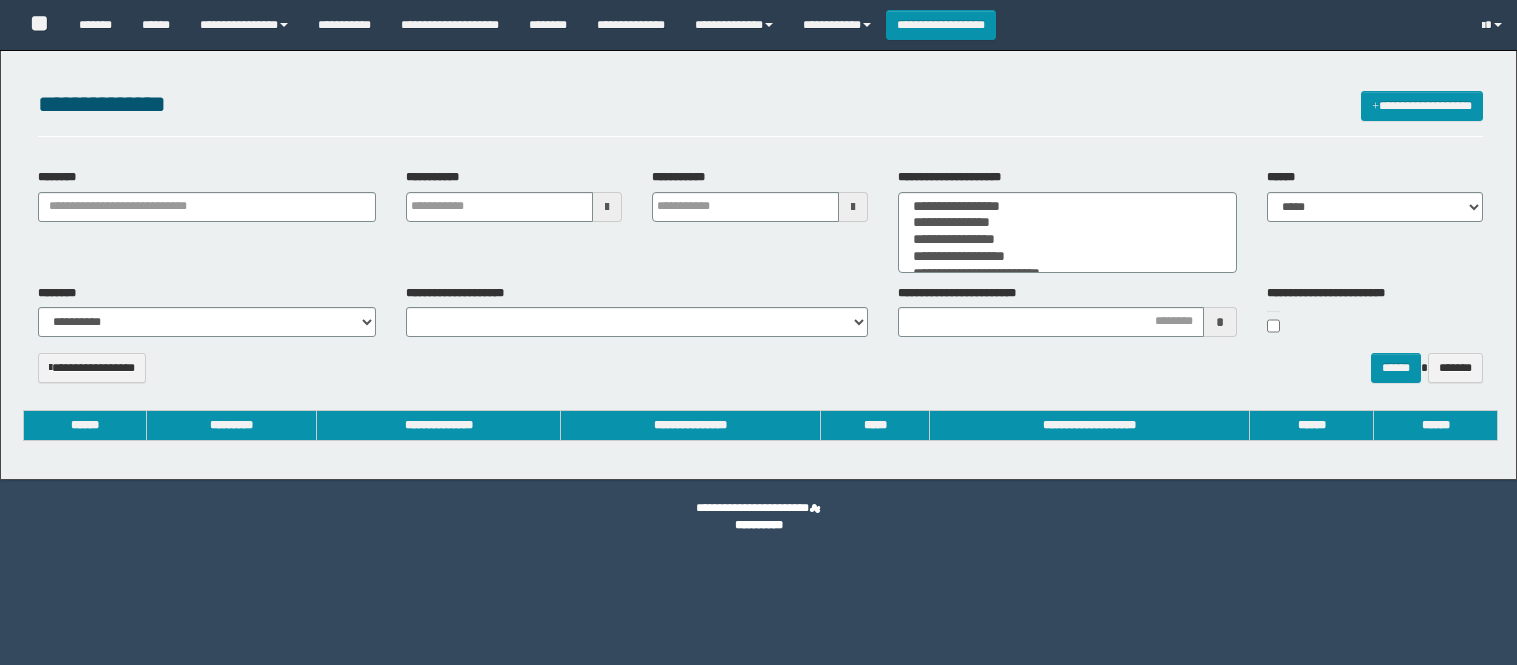 select 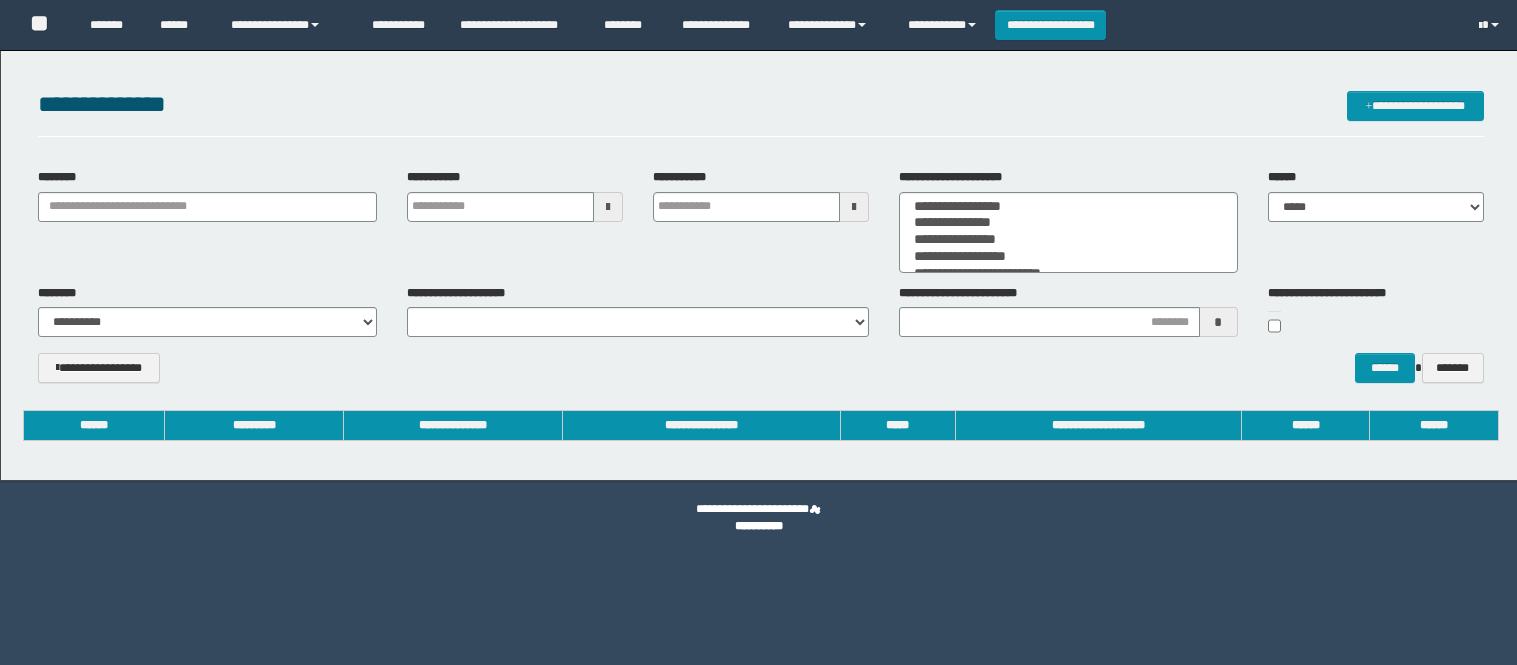 scroll, scrollTop: 0, scrollLeft: 0, axis: both 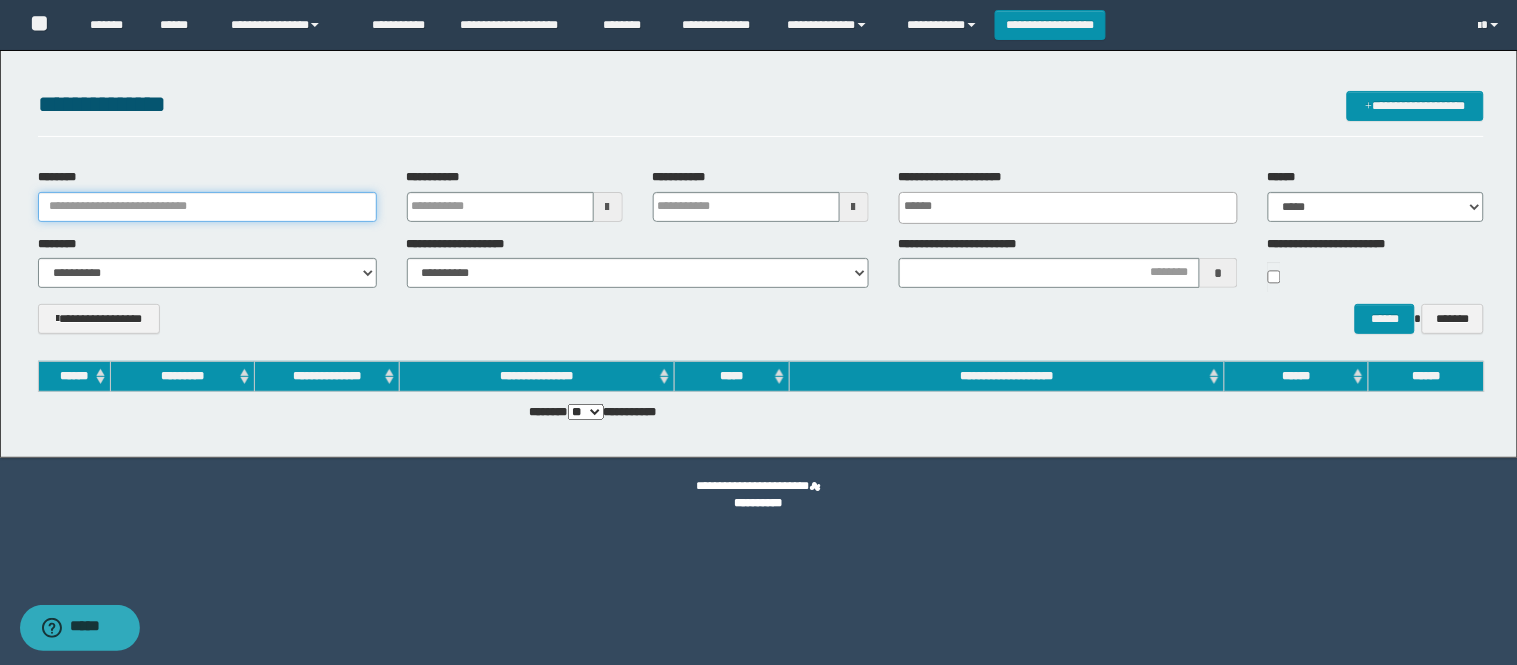 click on "********" at bounding box center [207, 207] 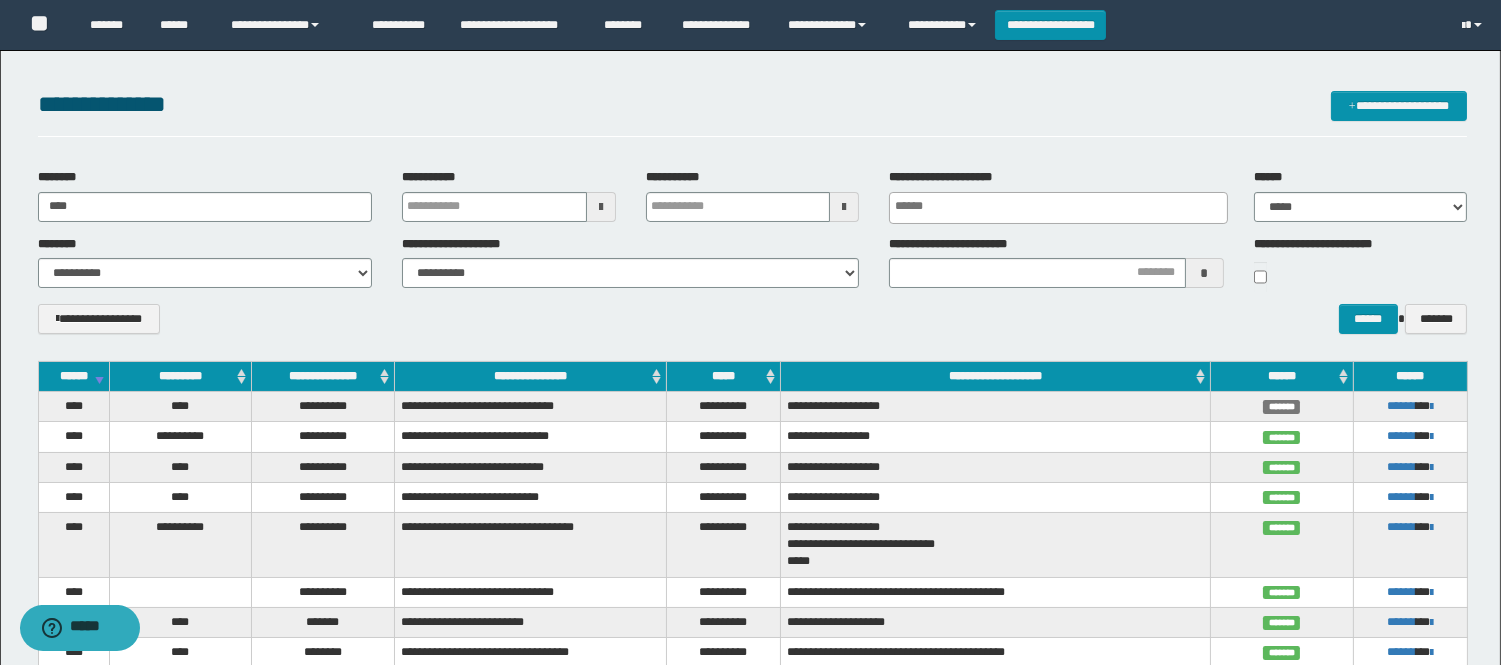click on "**********" at bounding box center (752, 104) 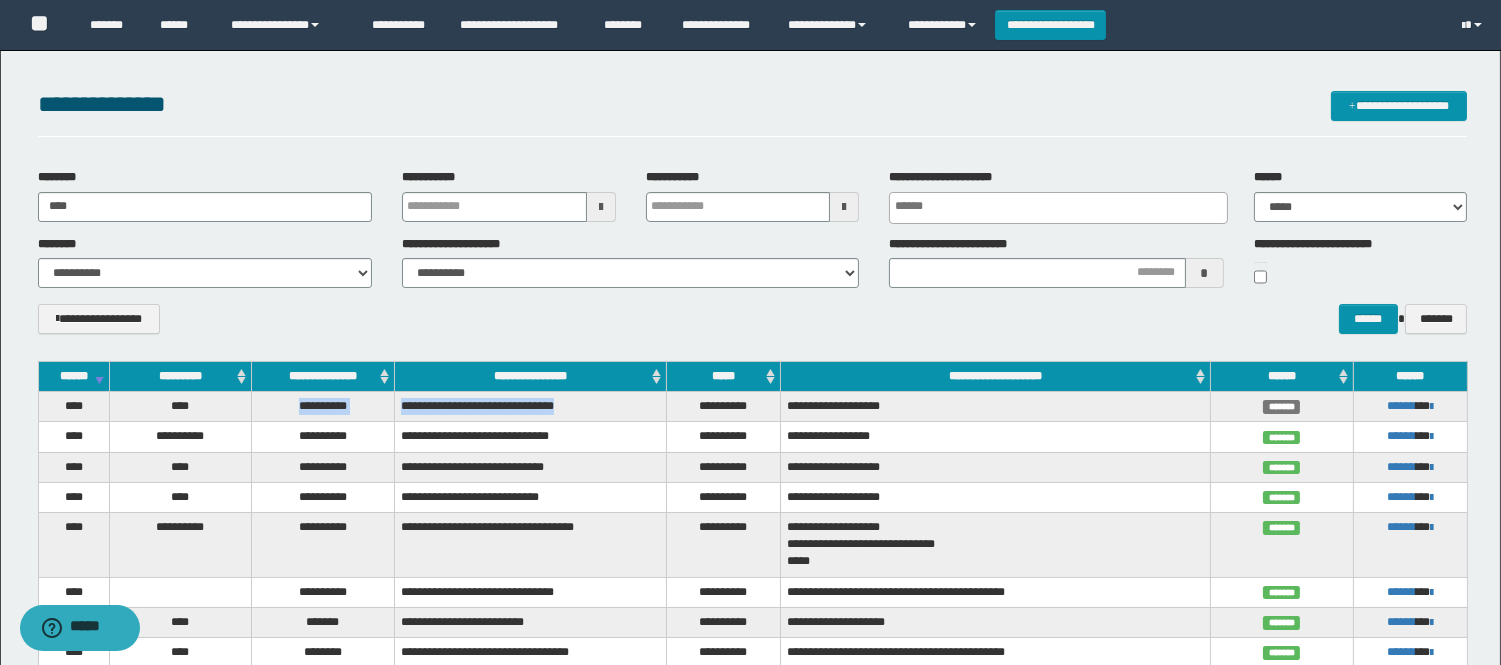 drag, startPoint x: 281, startPoint y: 405, endPoint x: 662, endPoint y: 400, distance: 381.0328 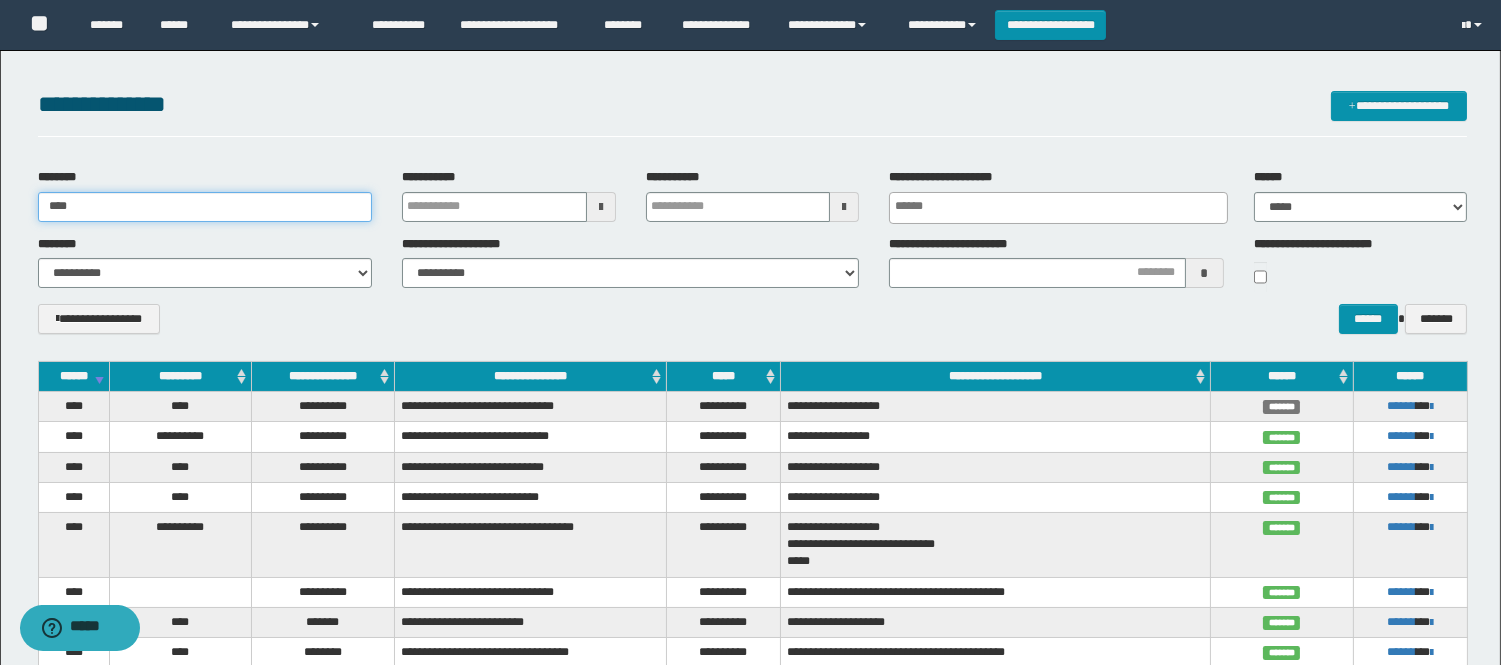 drag, startPoint x: 200, startPoint y: 210, endPoint x: 0, endPoint y: 216, distance: 200.08998 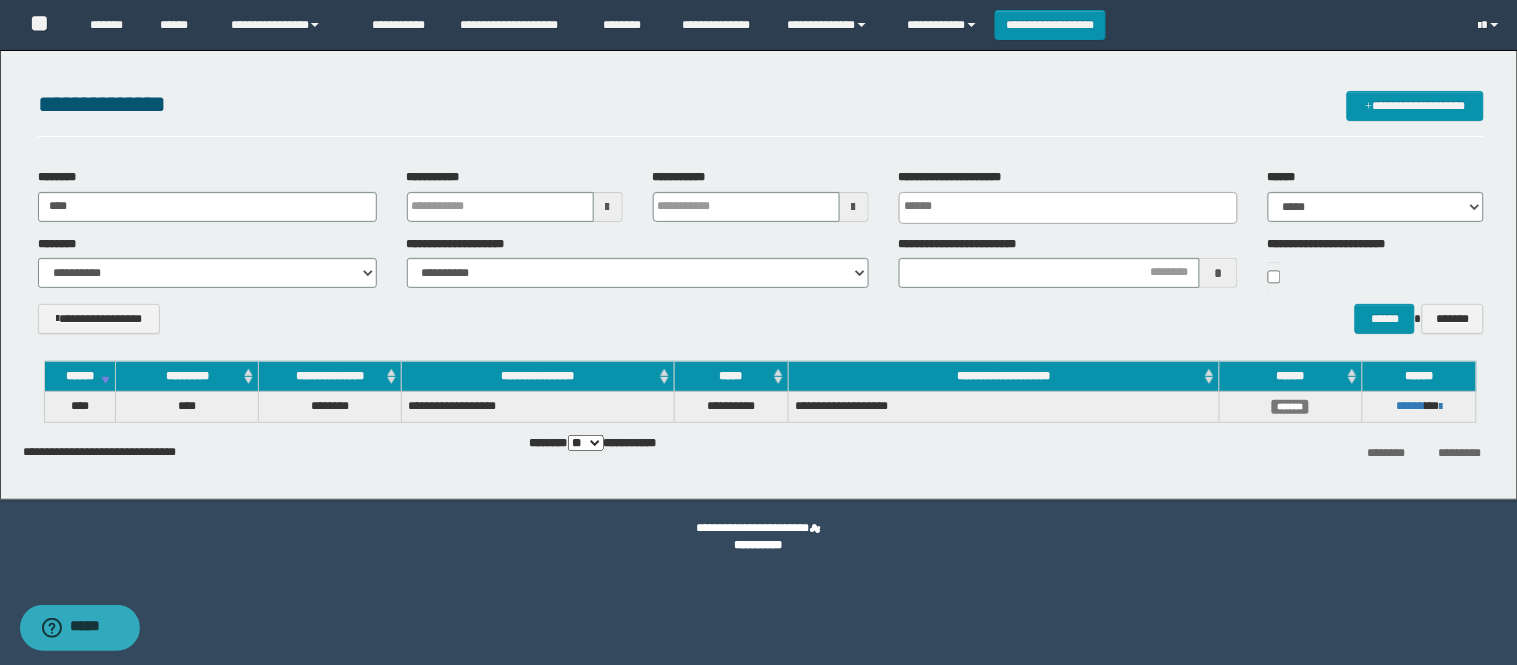 click on "**********" at bounding box center (761, 114) 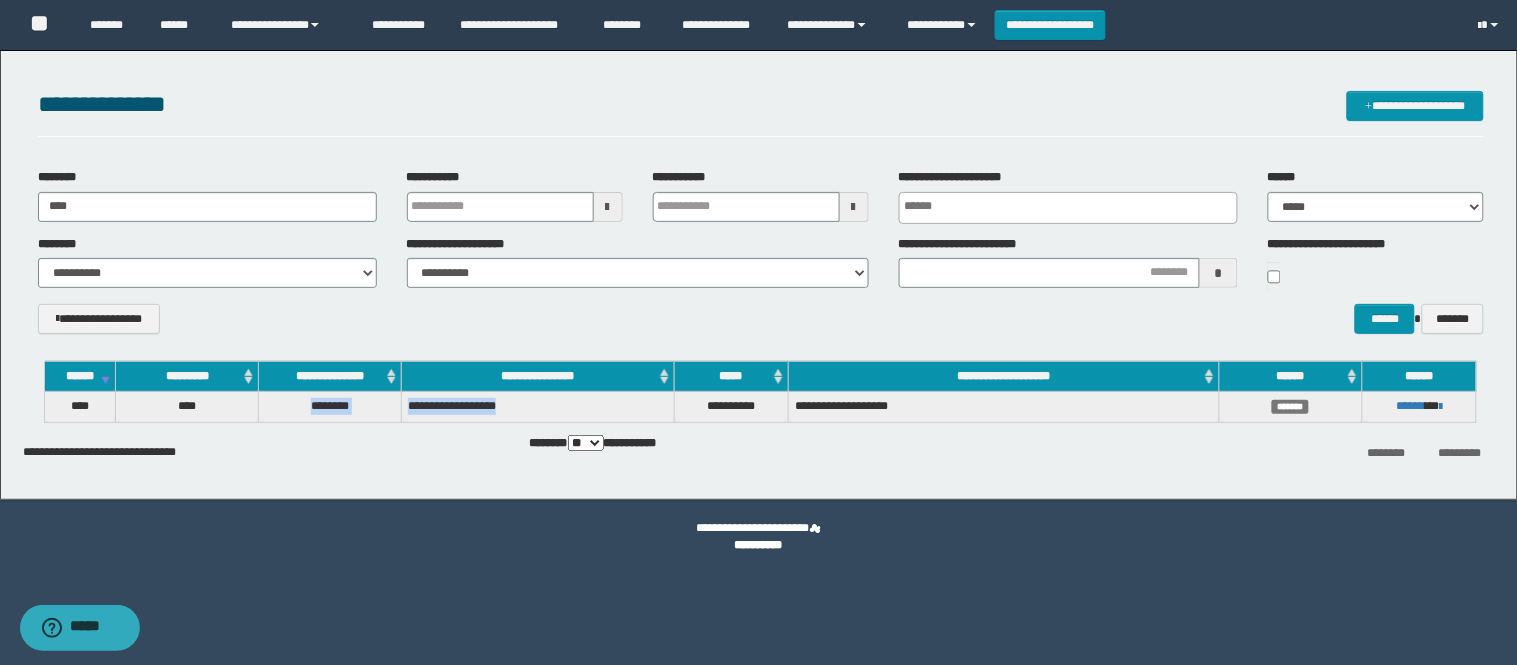 drag, startPoint x: 298, startPoint y: 404, endPoint x: 571, endPoint y: 414, distance: 273.18307 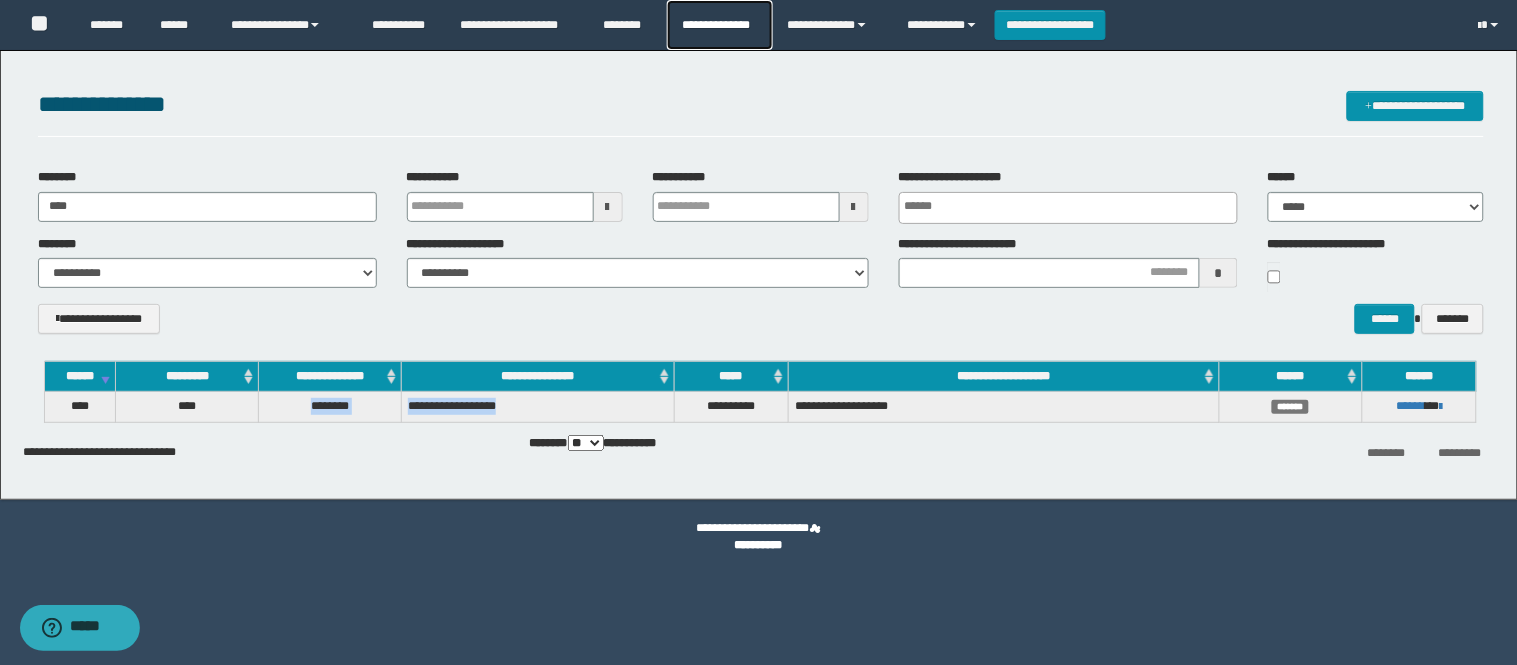 click on "**********" at bounding box center [719, 25] 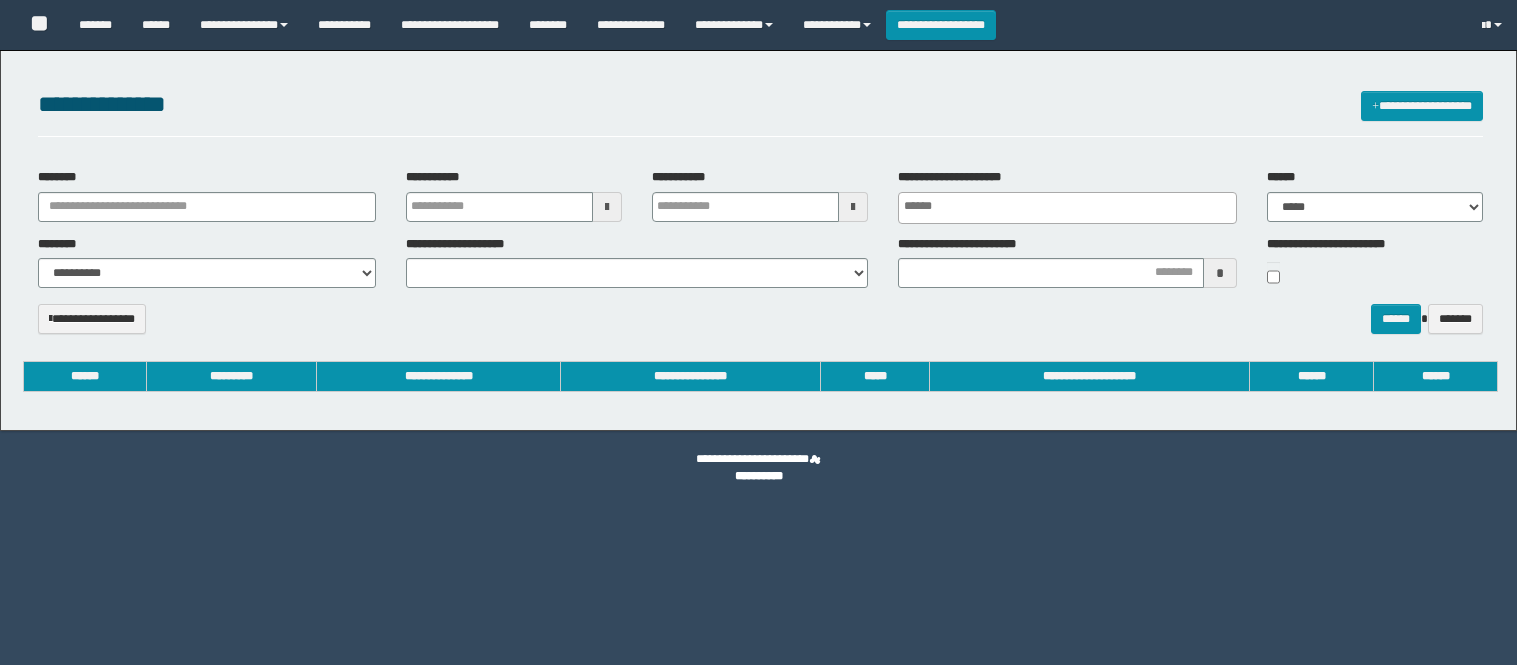 select 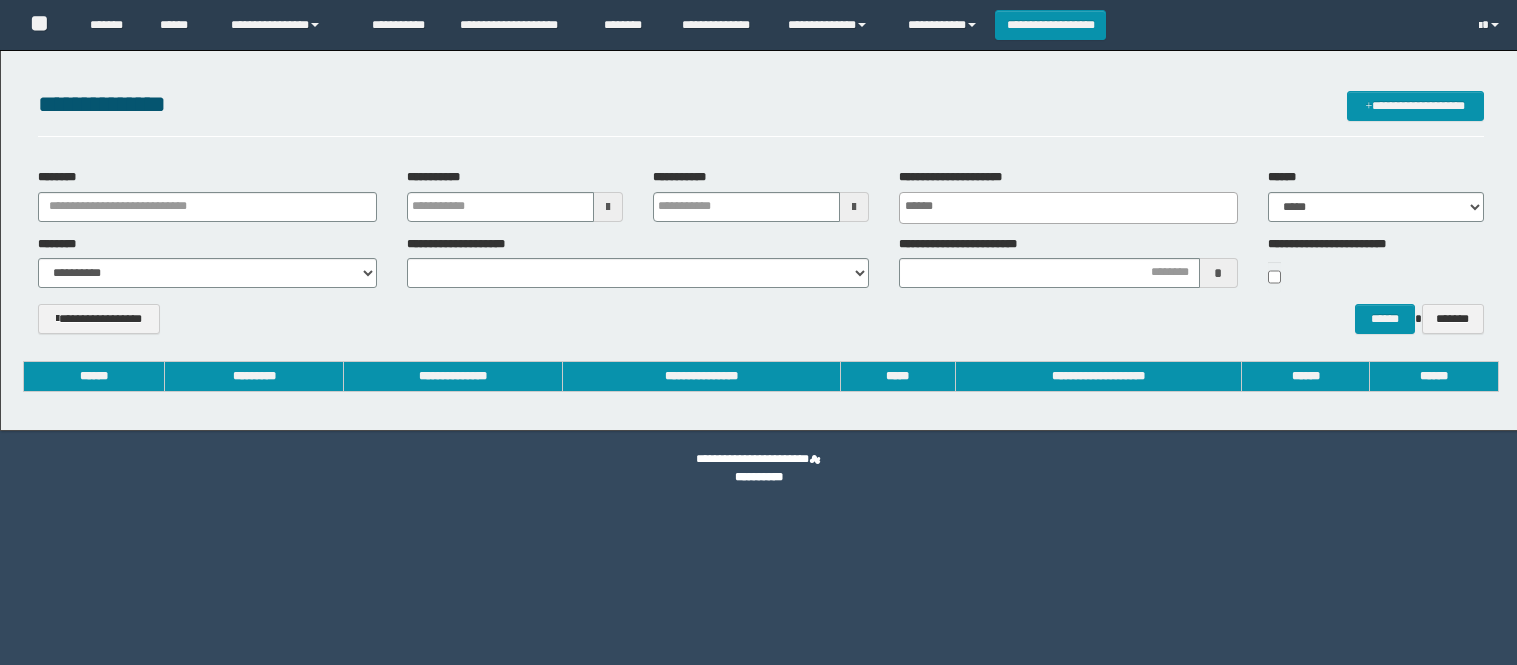 scroll, scrollTop: 0, scrollLeft: 0, axis: both 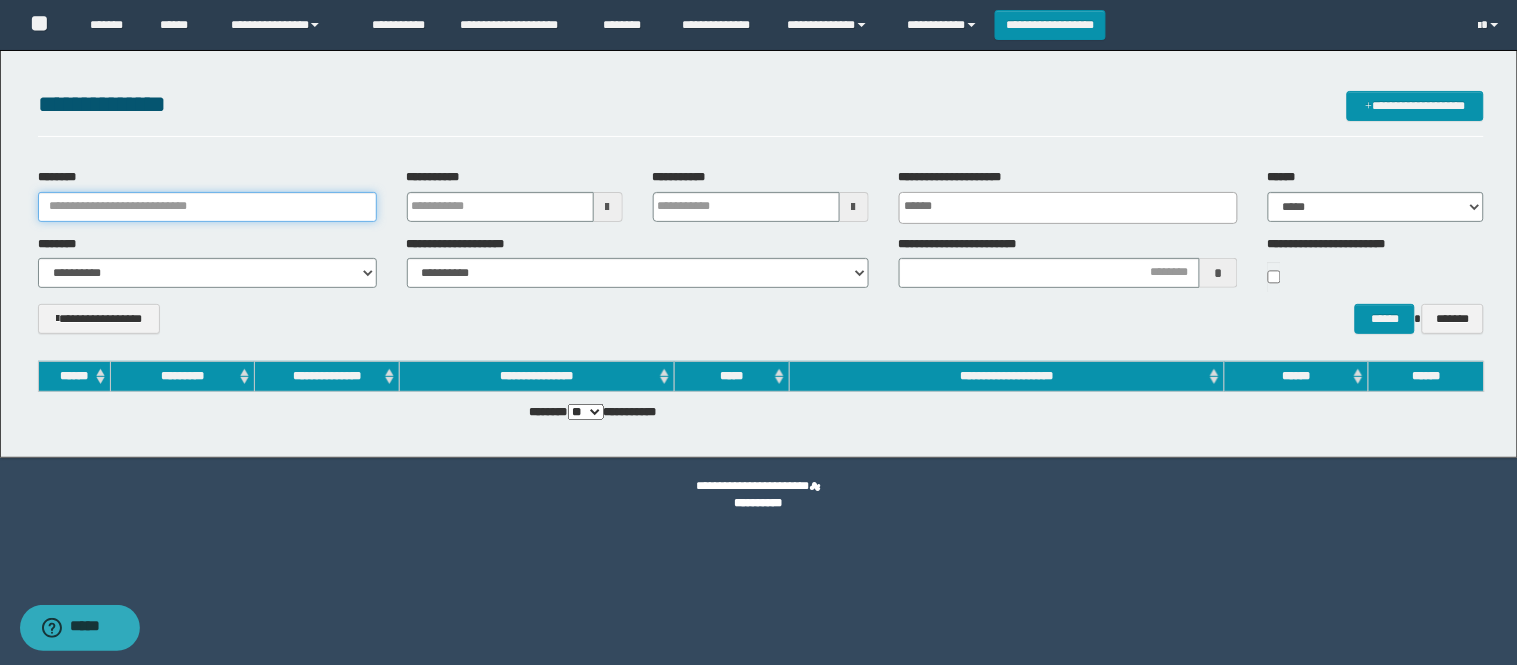 click on "********" at bounding box center [207, 207] 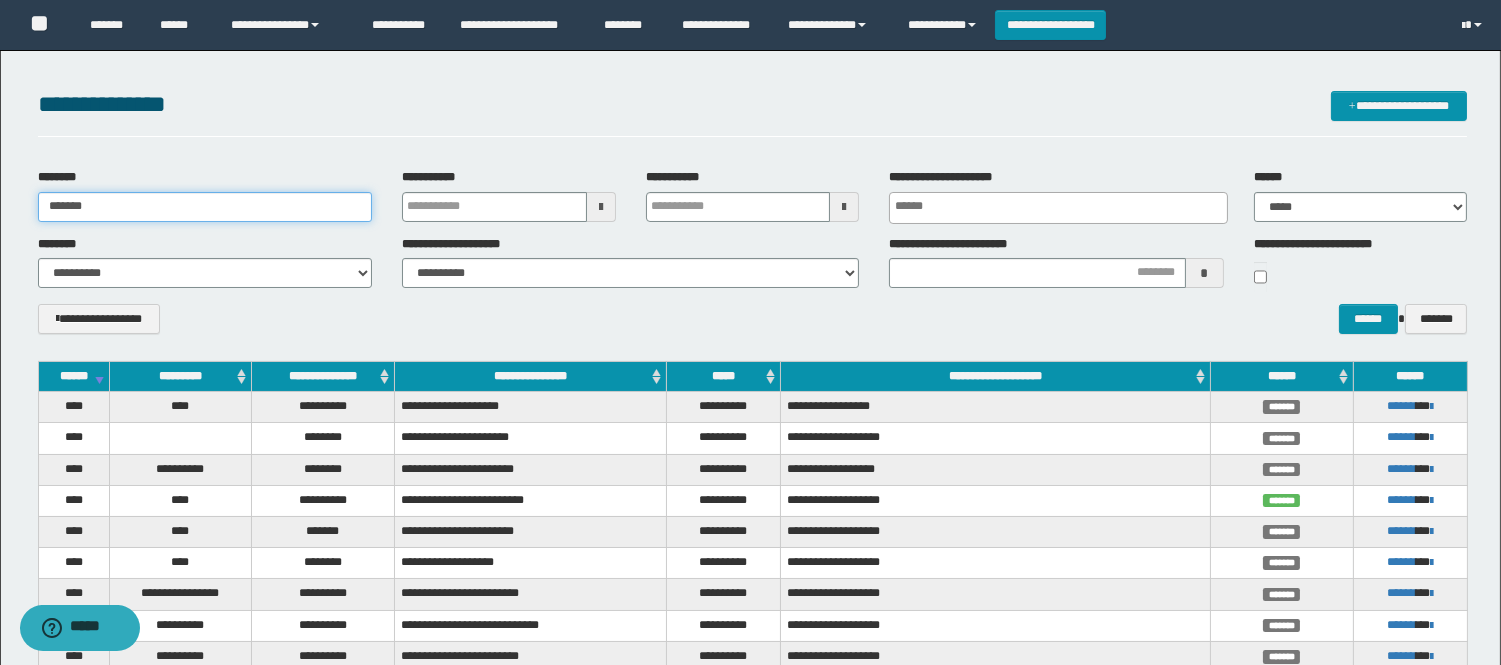 type on "*******" 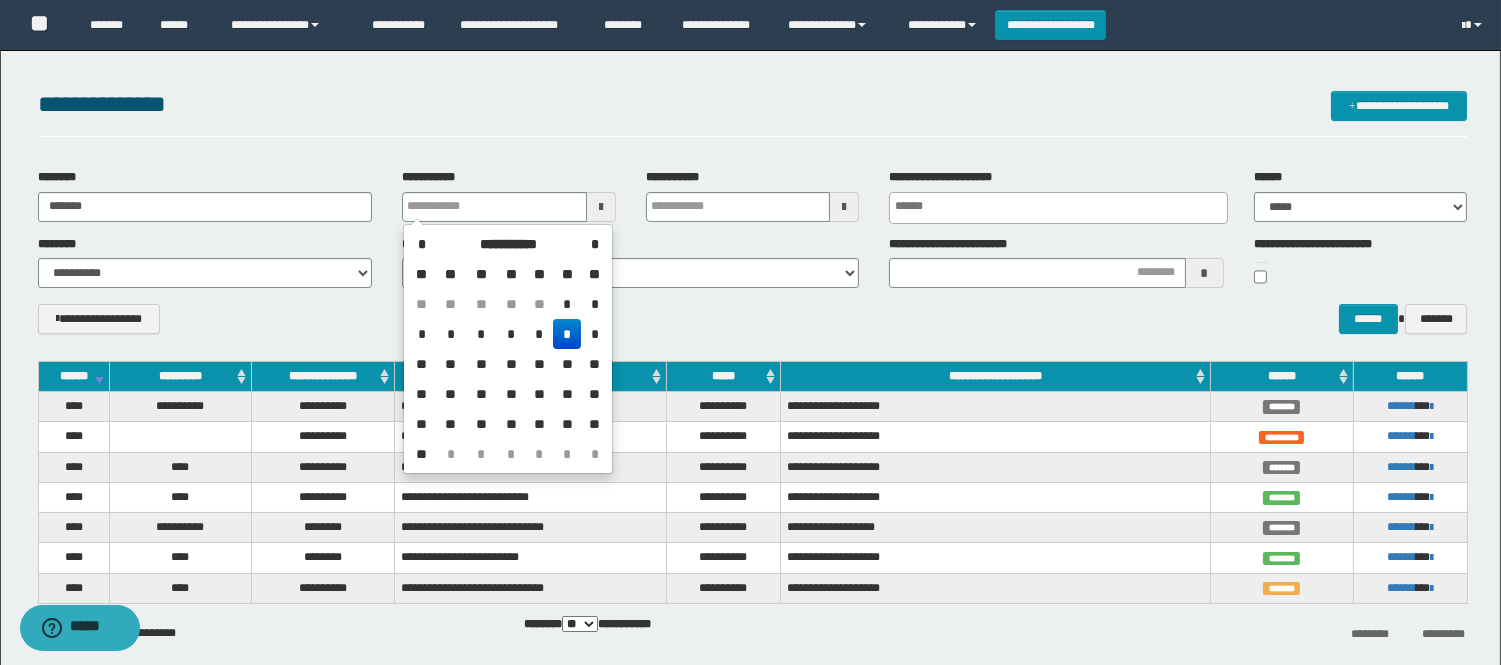 click on "**********" at bounding box center (752, 104) 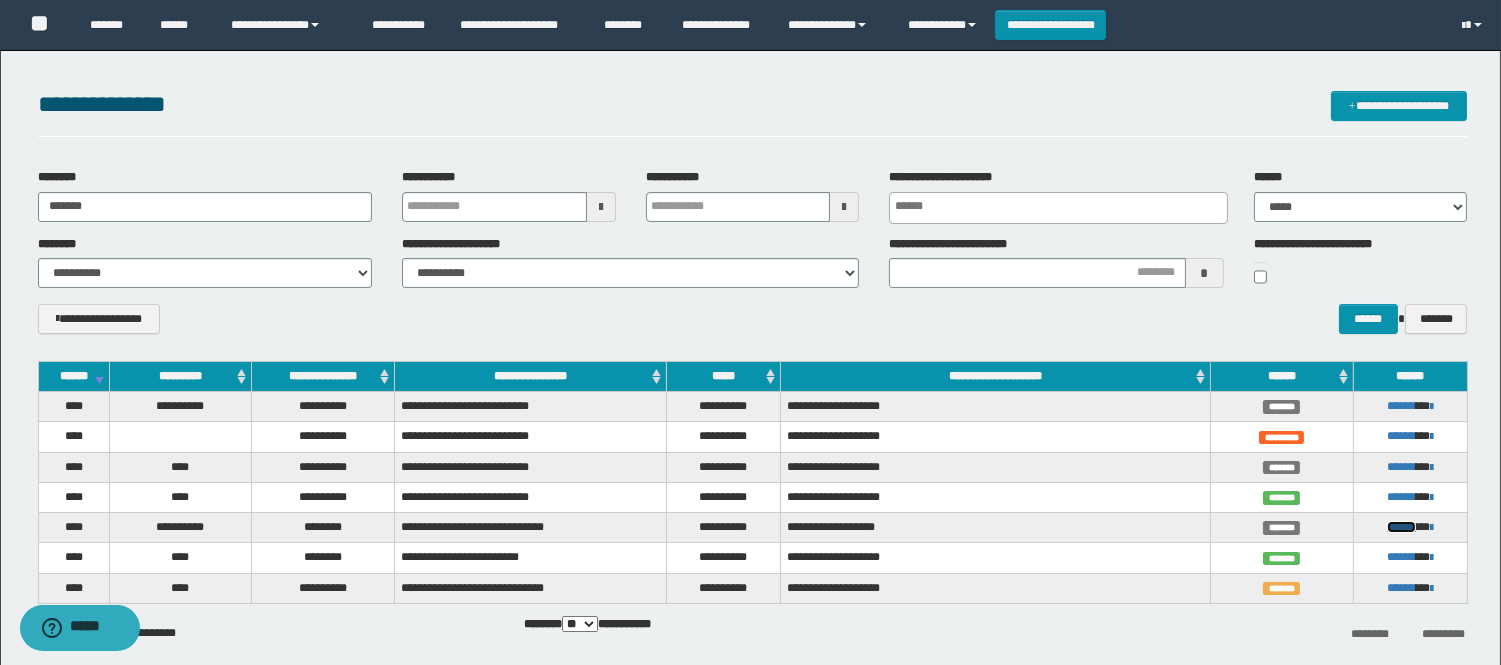 click on "******" at bounding box center (1401, 527) 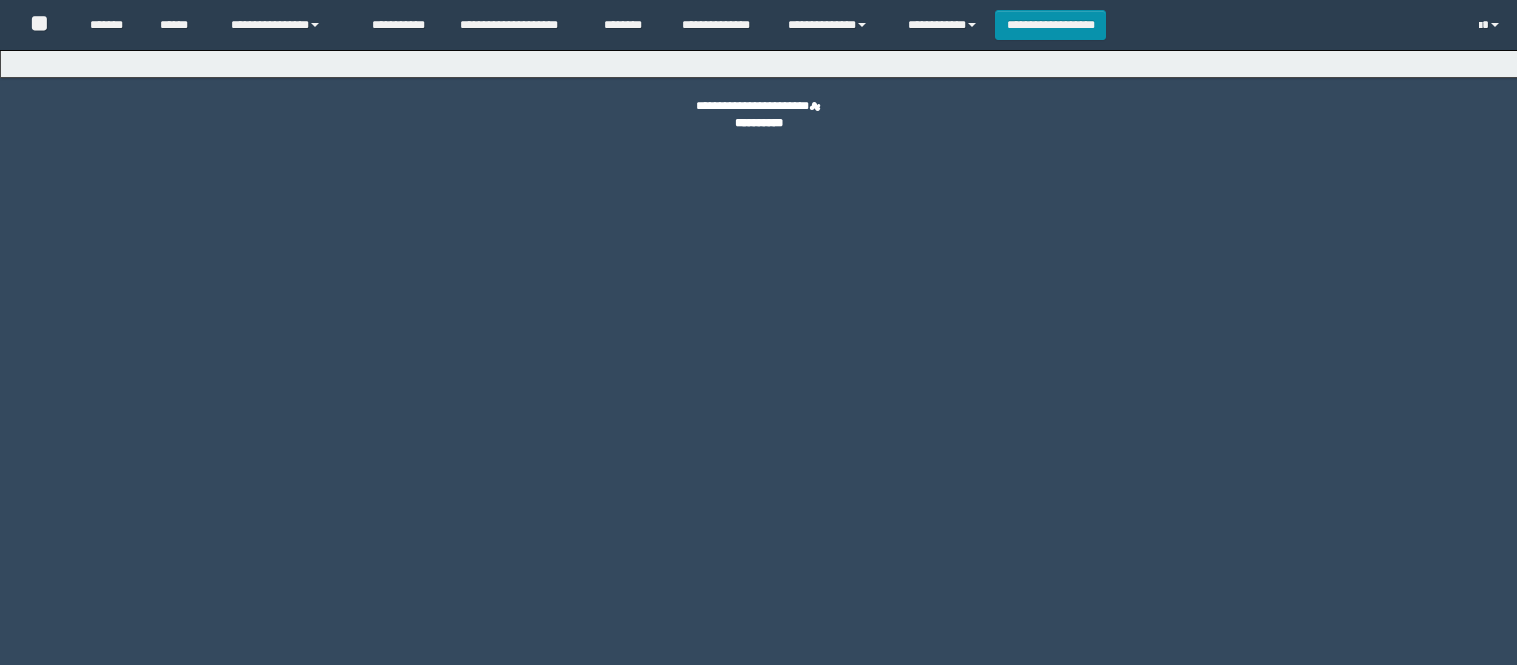 scroll, scrollTop: 0, scrollLeft: 0, axis: both 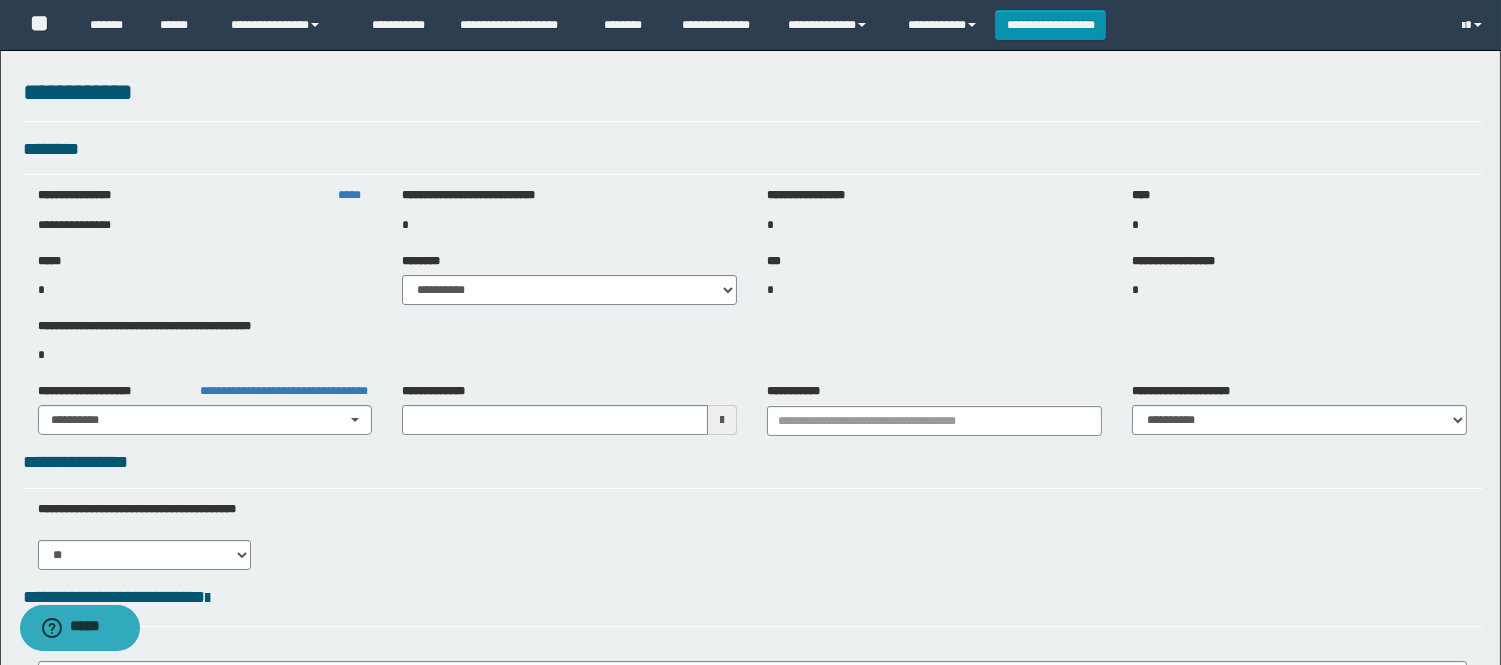 type on "**********" 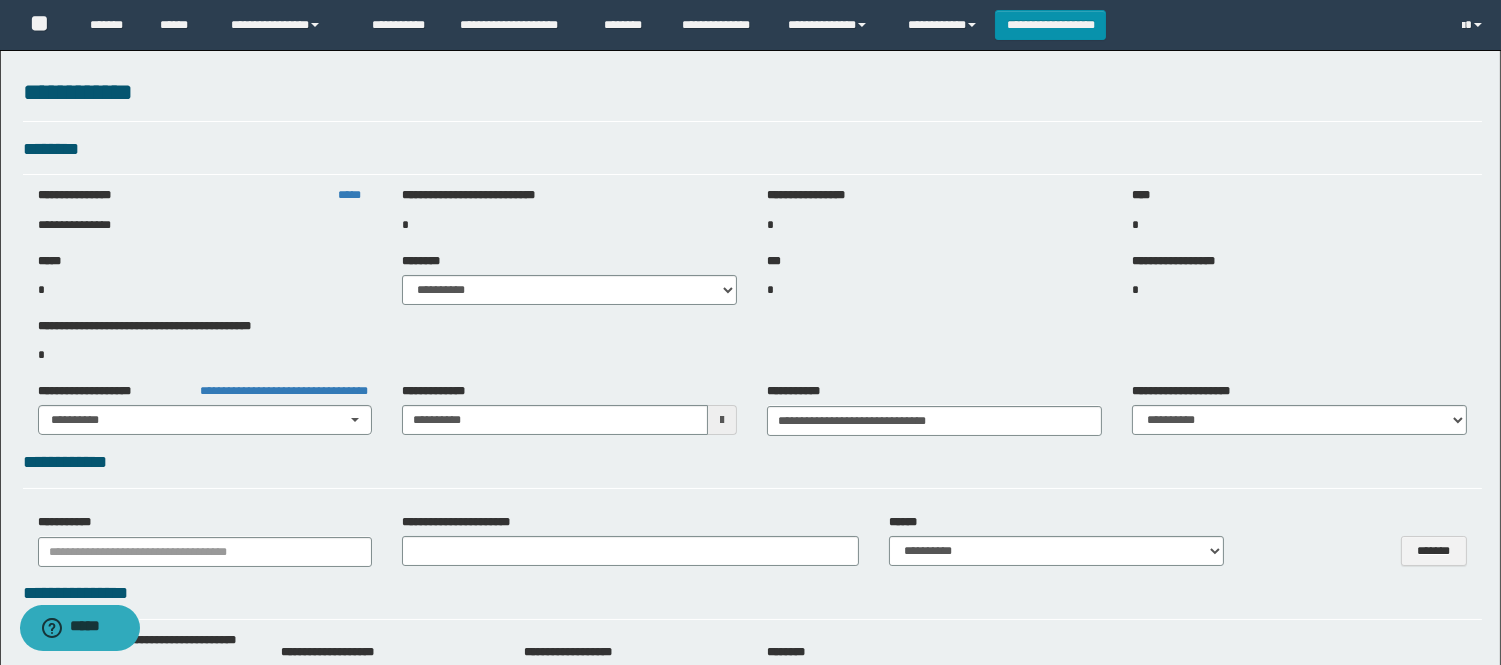 select on "***" 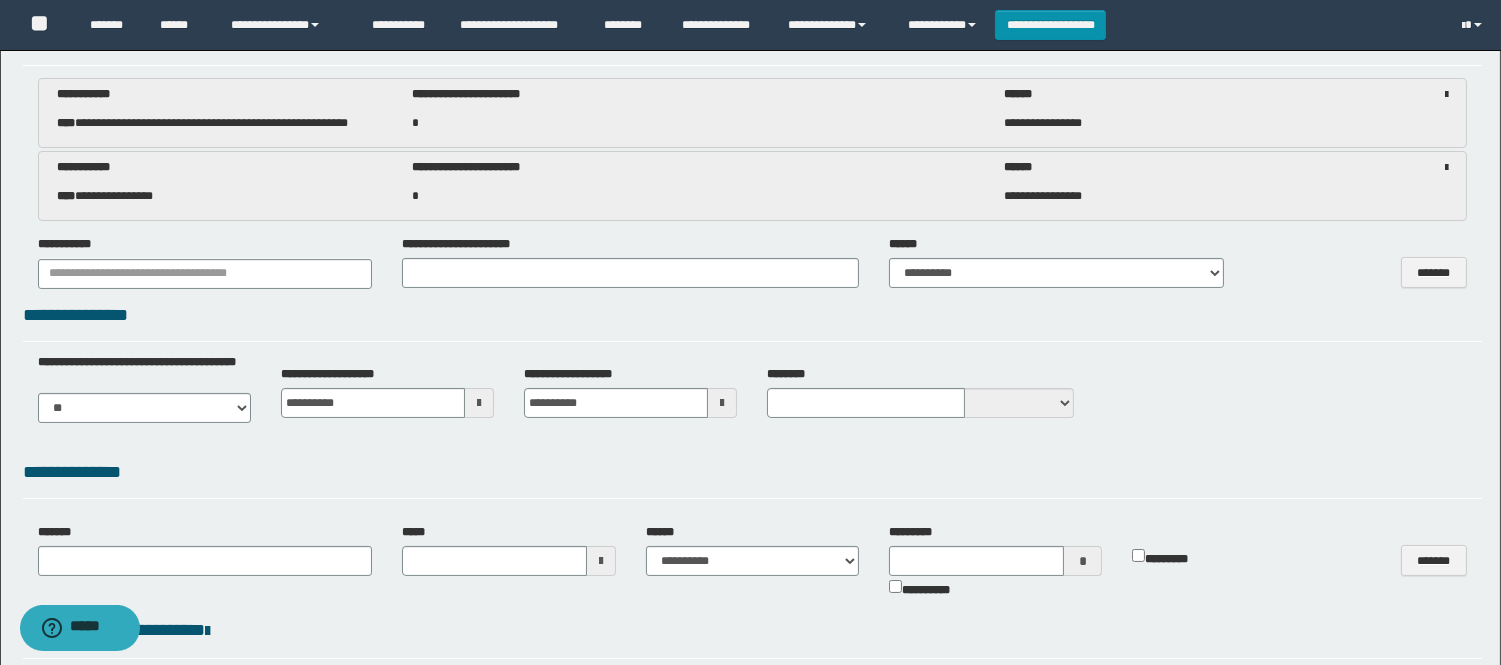 scroll, scrollTop: 0, scrollLeft: 0, axis: both 